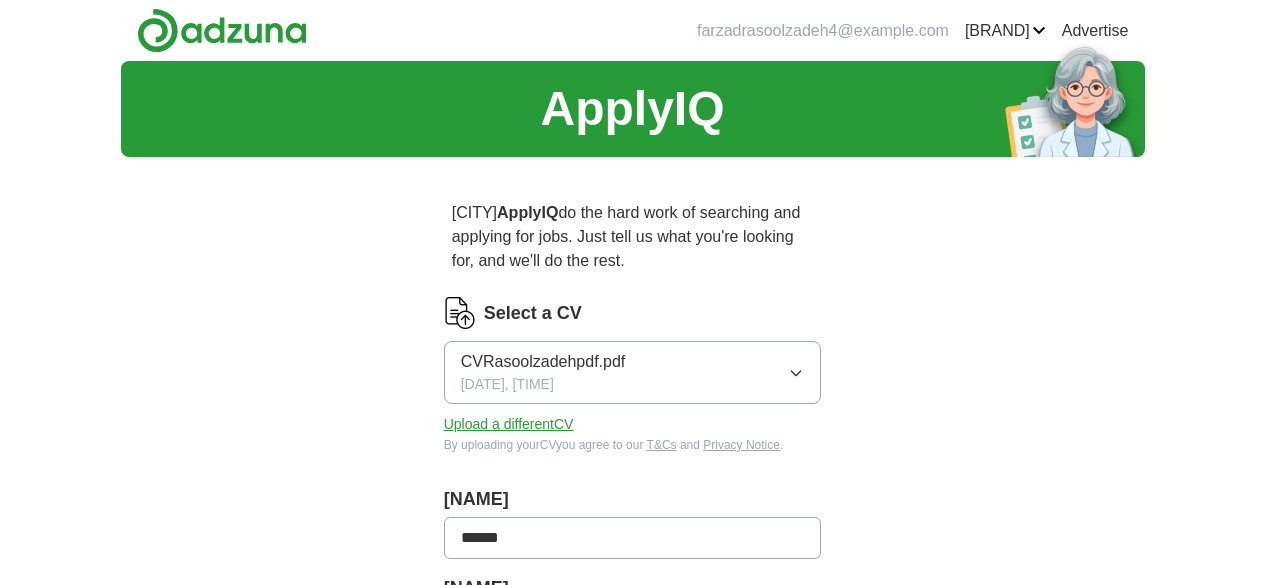 scroll, scrollTop: 0, scrollLeft: 0, axis: both 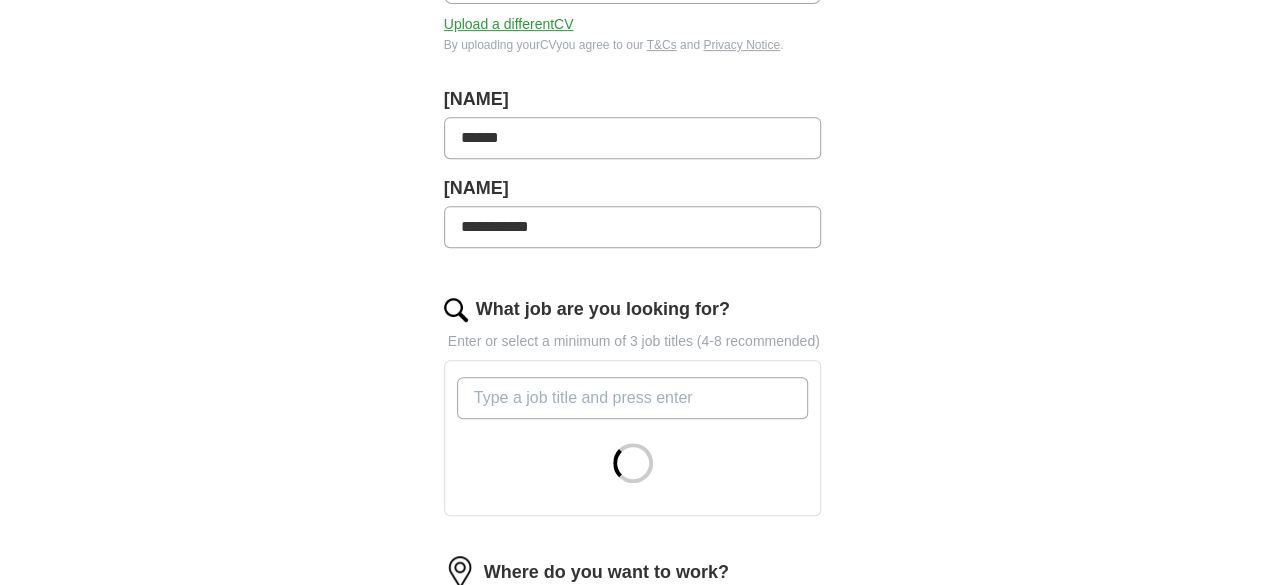 click on "What job are you looking for?" at bounding box center (633, 398) 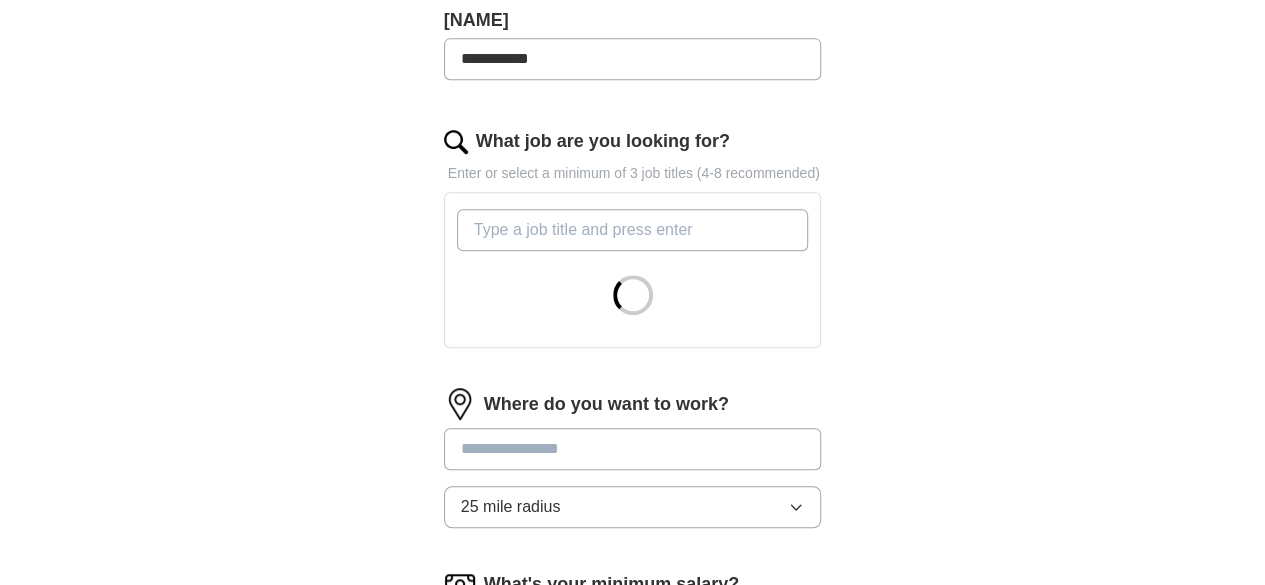 scroll, scrollTop: 600, scrollLeft: 0, axis: vertical 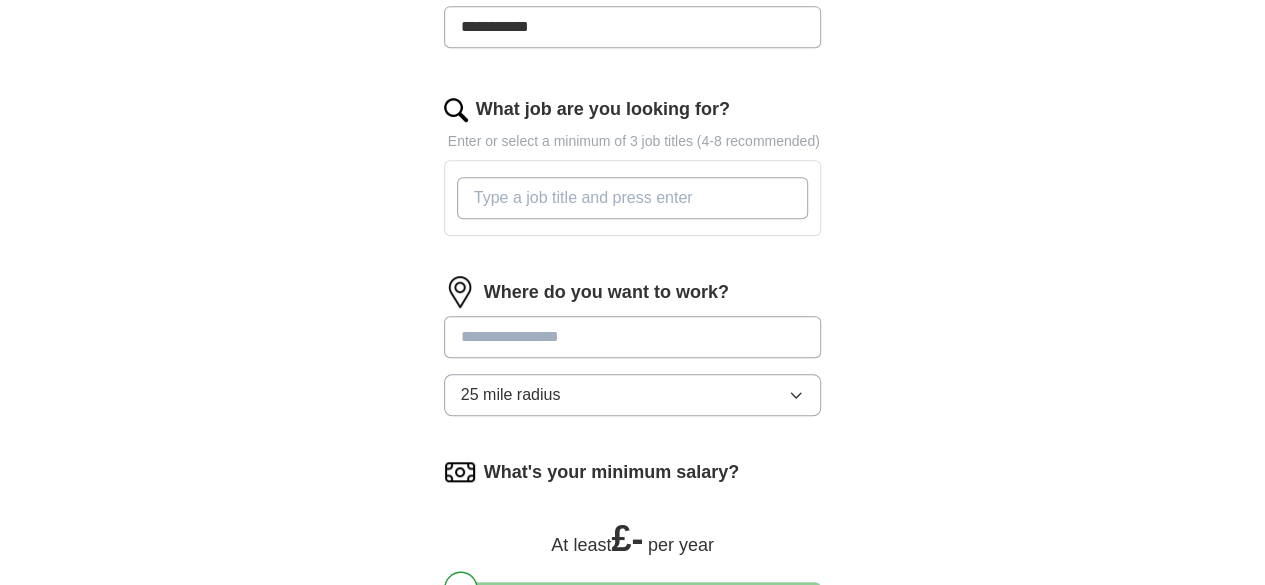 click on "What job are you looking for?" at bounding box center [633, 198] 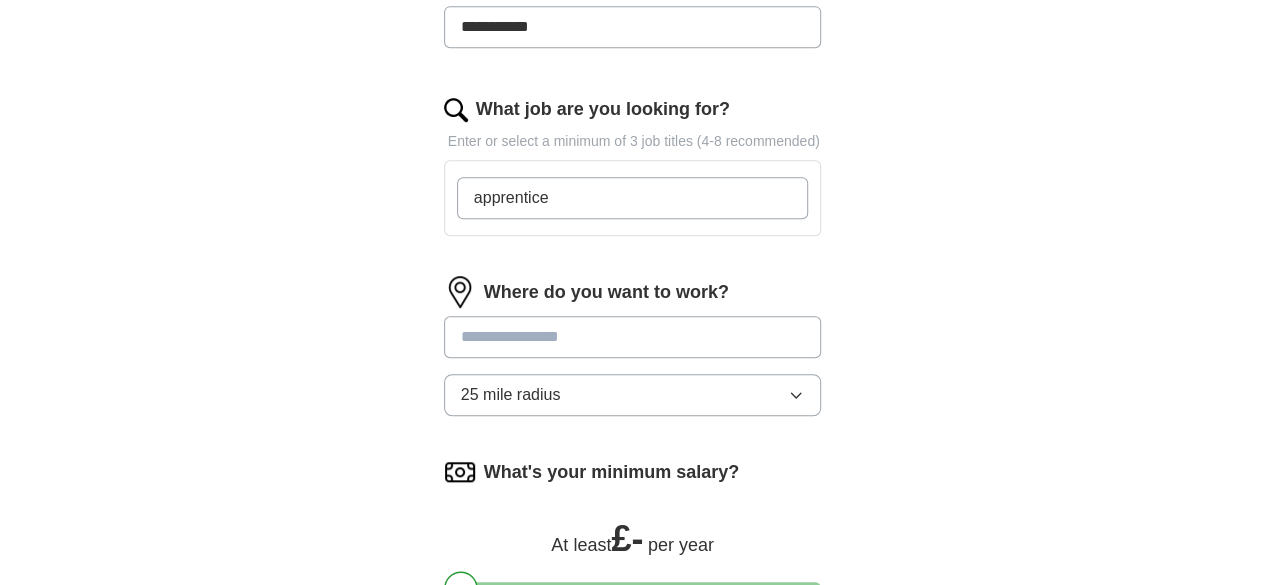 type on "apprentice" 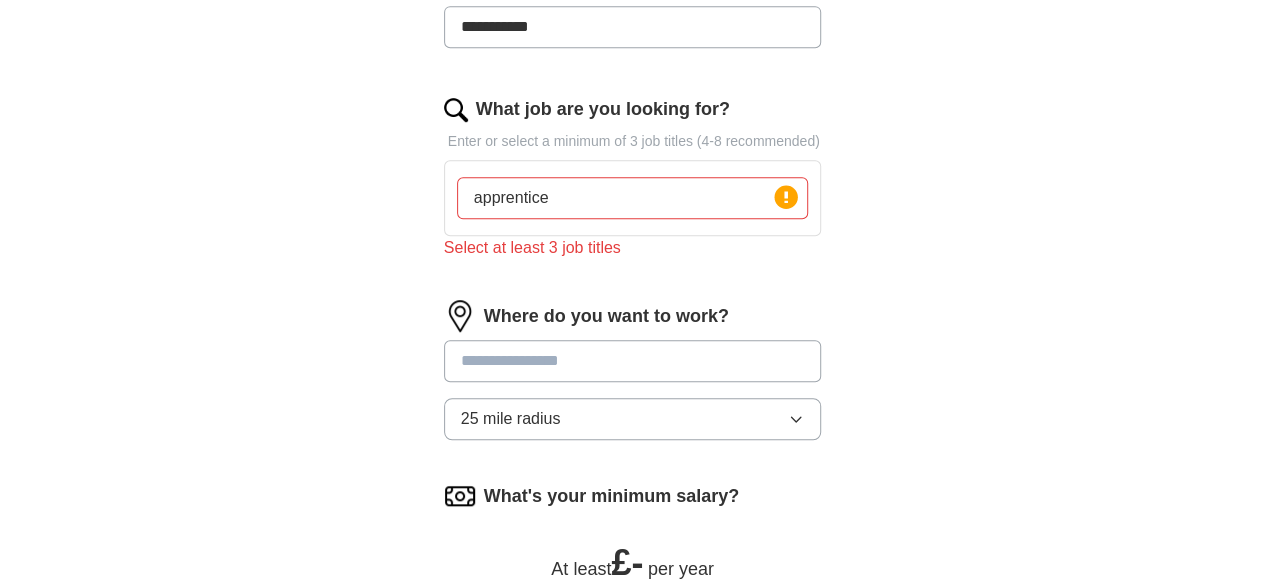 click on "**********" at bounding box center (633, 182) 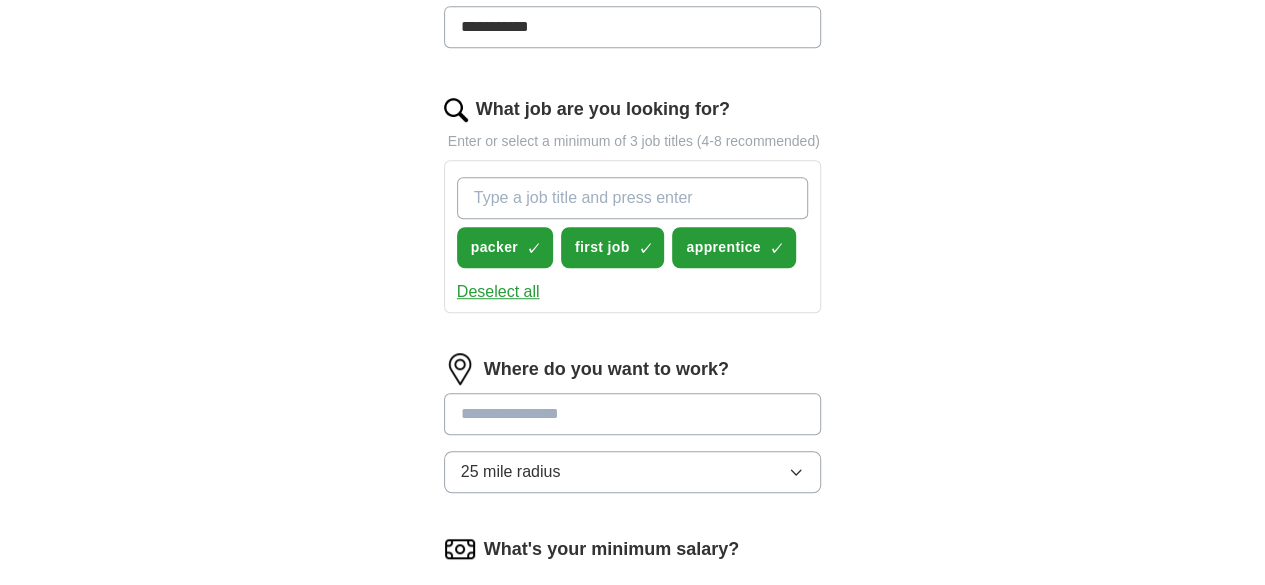 scroll, scrollTop: 700, scrollLeft: 0, axis: vertical 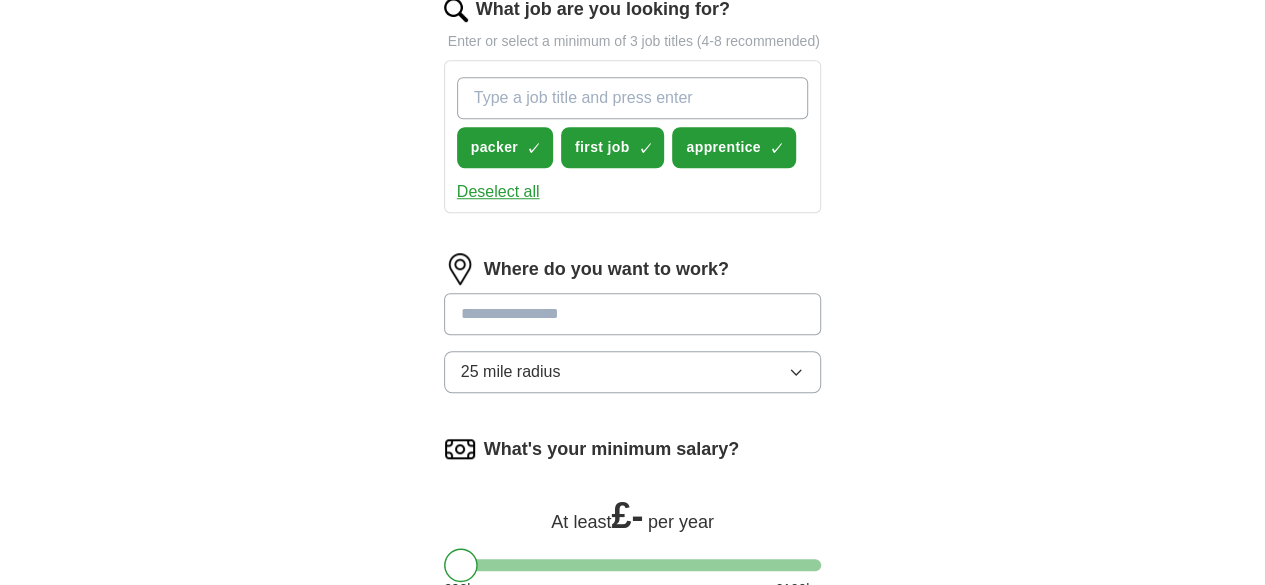 click at bounding box center (633, 314) 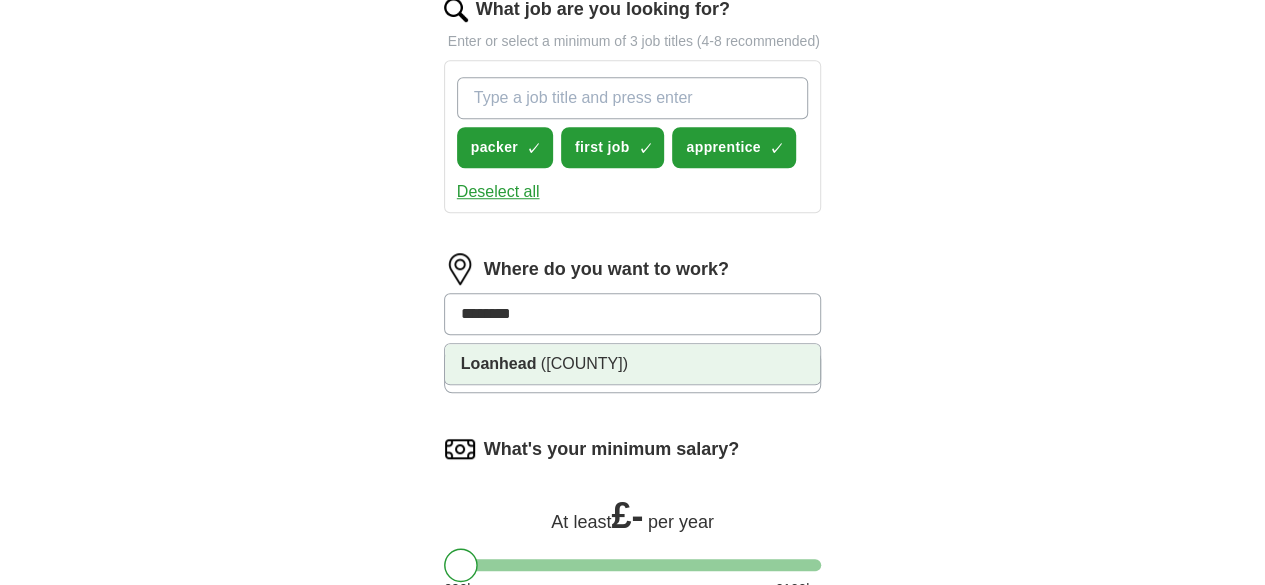 click on "Loanhead, Midlothian has been selected." at bounding box center [633, 364] 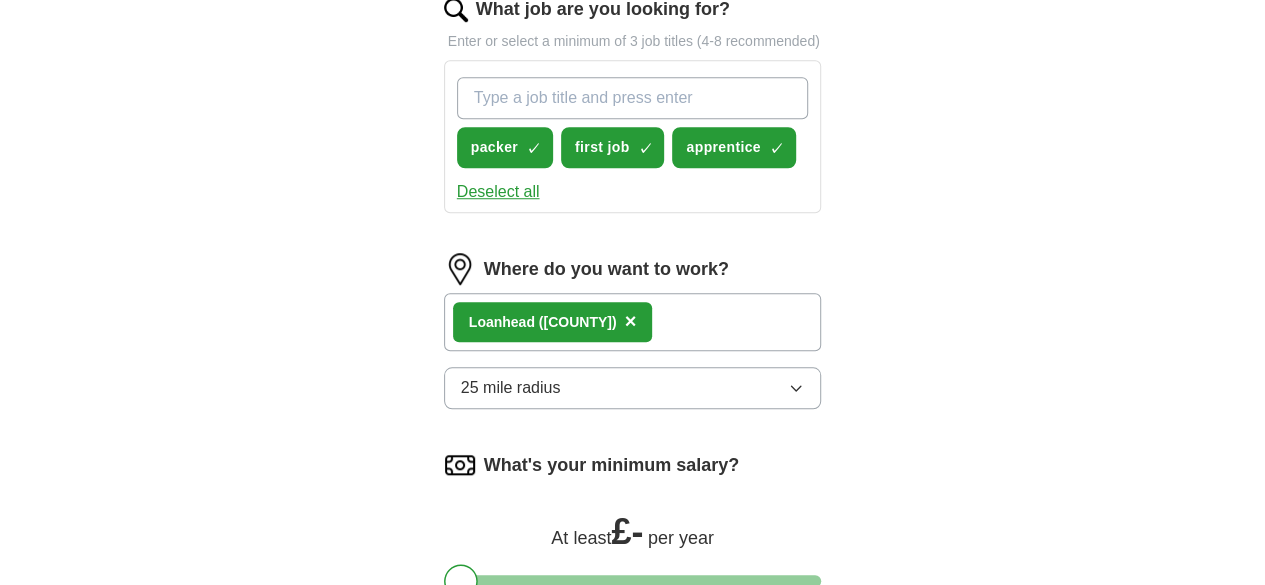 click on "25 mile radius" at bounding box center (511, 388) 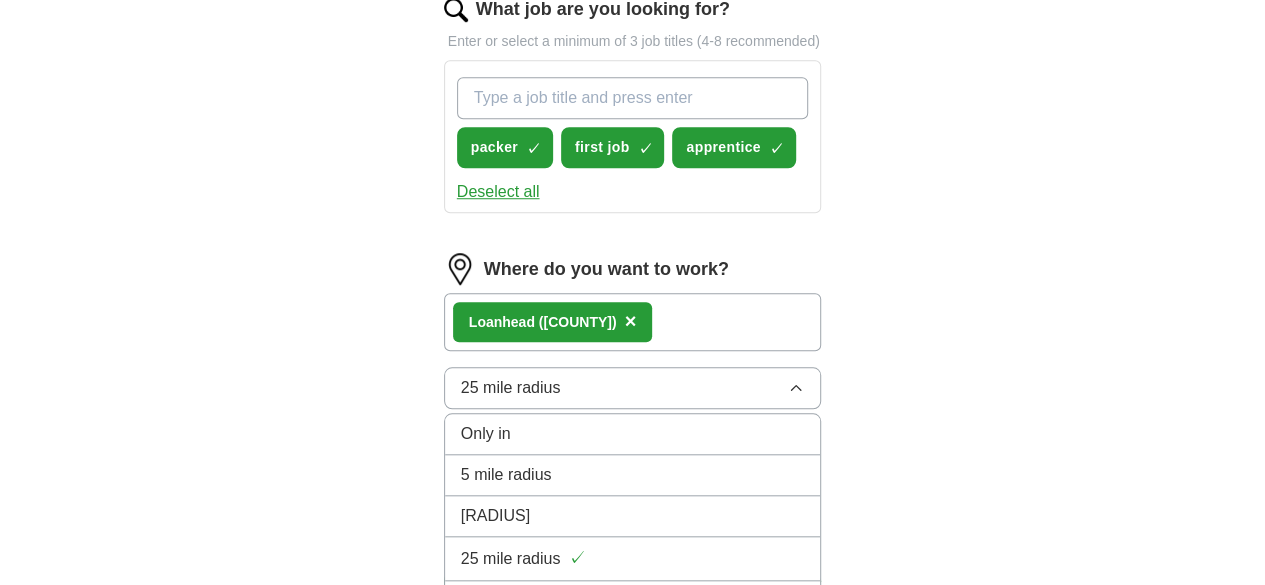 click on "[RADIUS]" at bounding box center [486, 434] 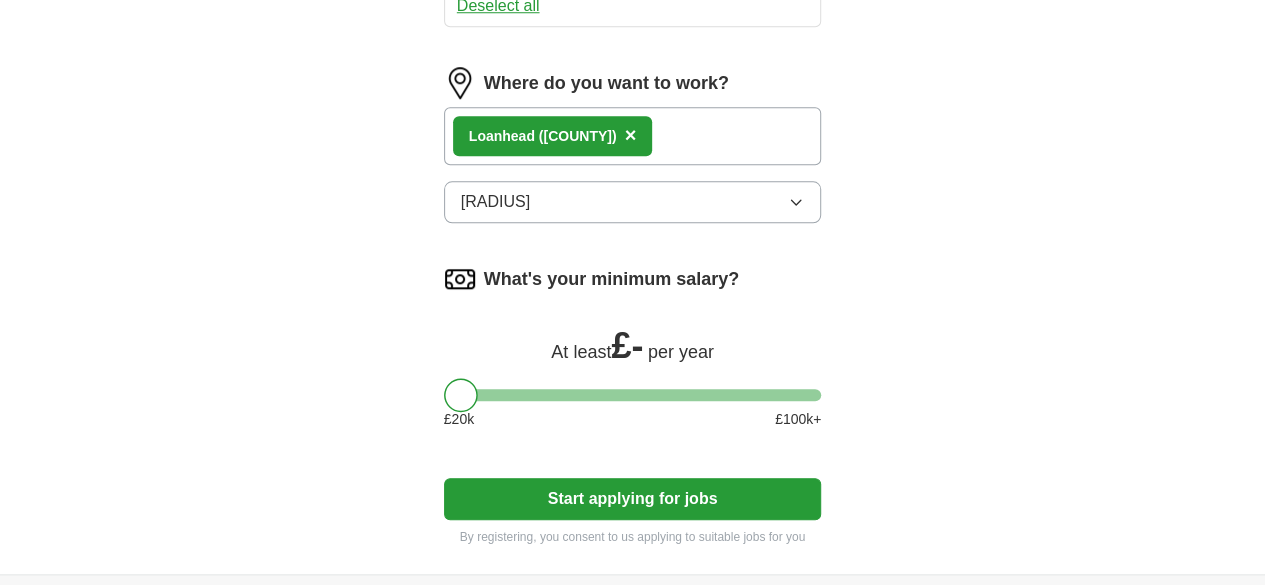 scroll, scrollTop: 900, scrollLeft: 0, axis: vertical 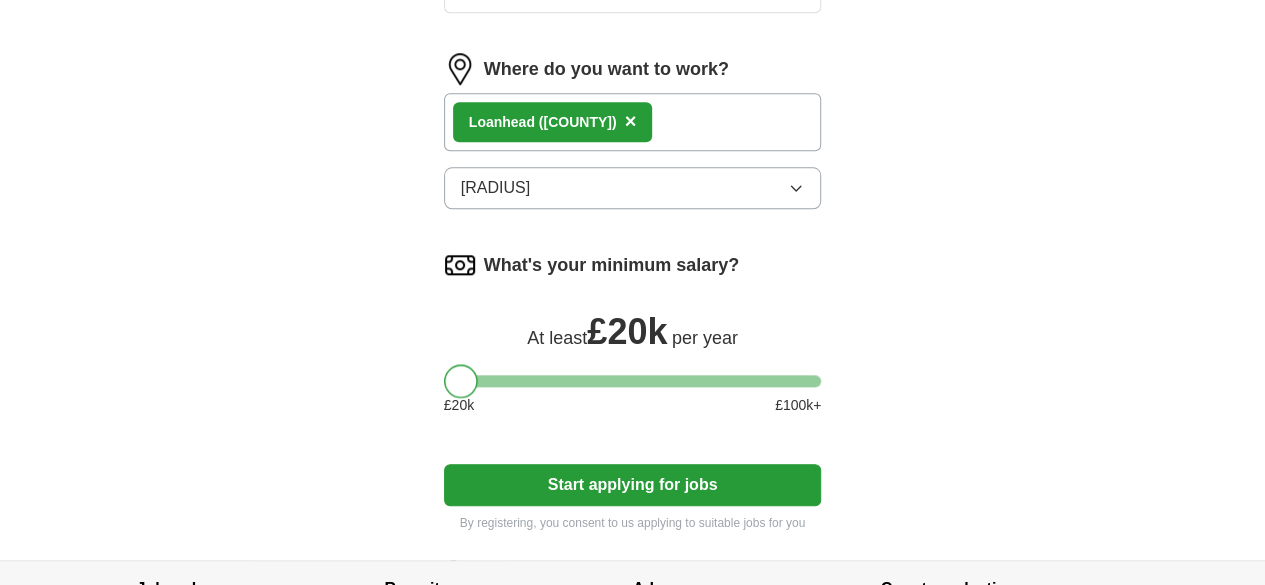 drag, startPoint x: 421, startPoint y: 367, endPoint x: 387, endPoint y: 373, distance: 34.525352 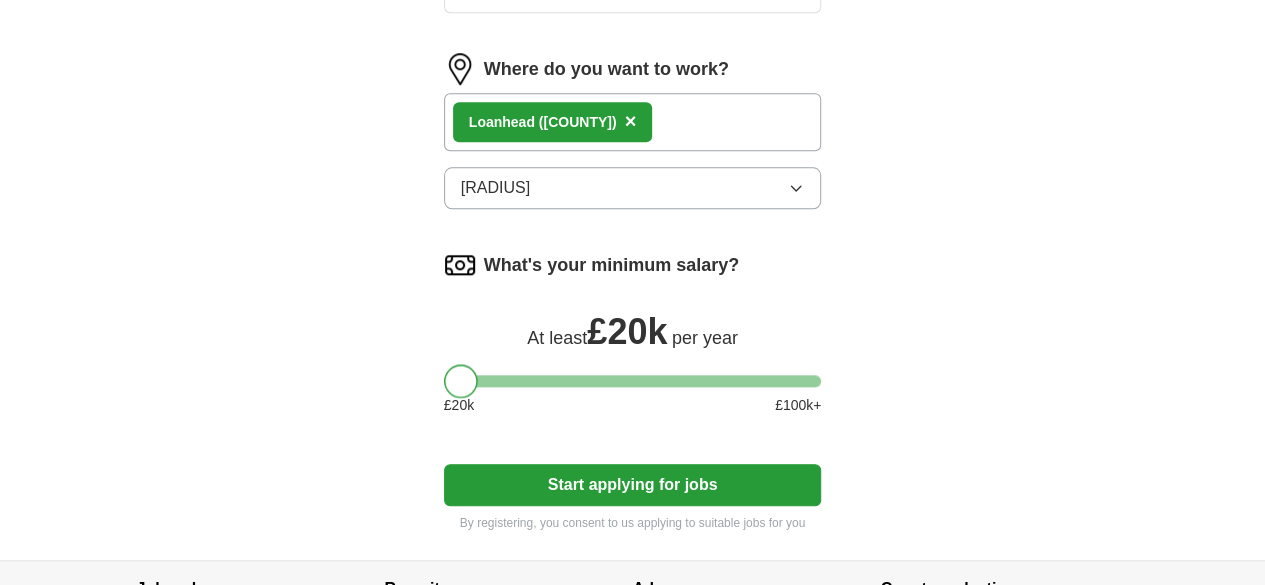 drag, startPoint x: 415, startPoint y: 361, endPoint x: 384, endPoint y: 365, distance: 31.257 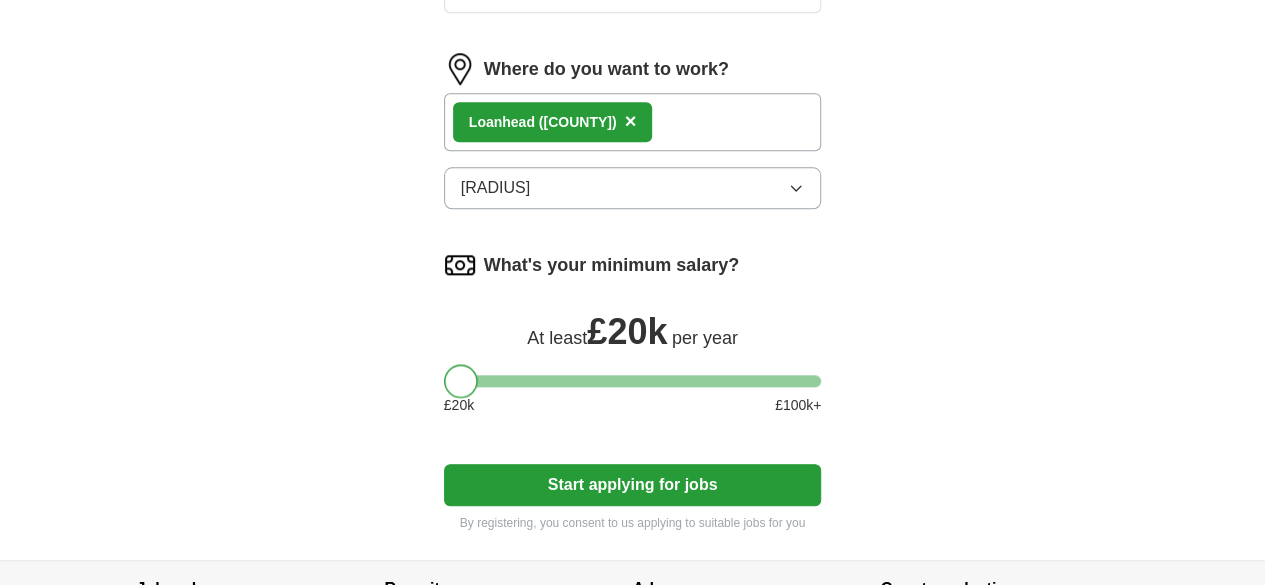 drag, startPoint x: 854, startPoint y: 349, endPoint x: 365, endPoint y: 335, distance: 489.20038 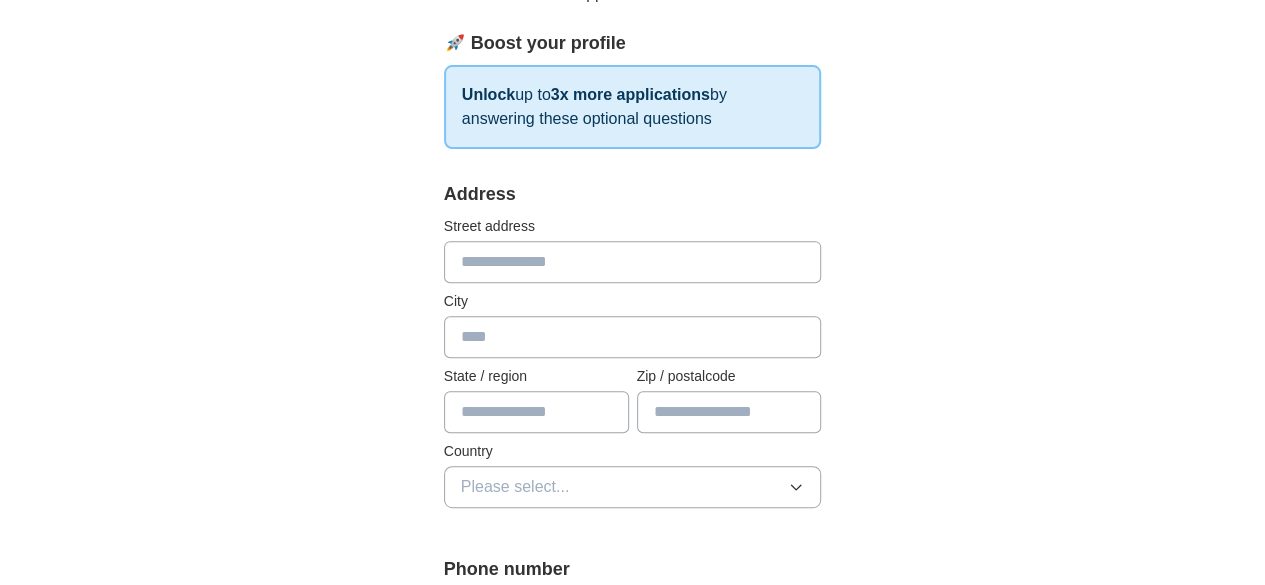 scroll, scrollTop: 300, scrollLeft: 0, axis: vertical 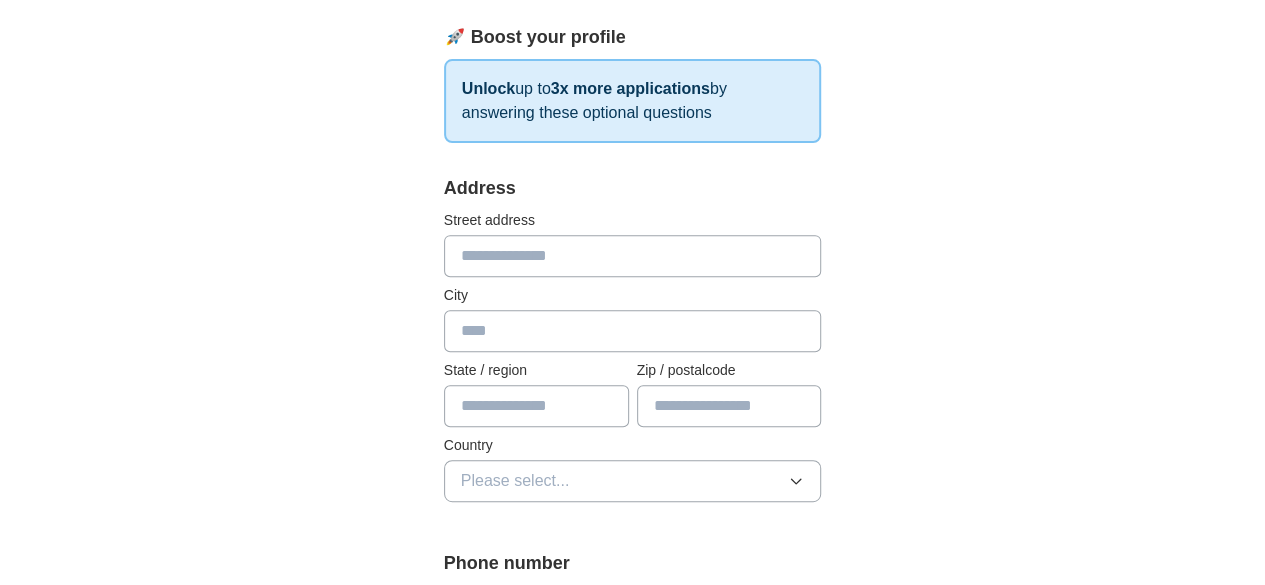 click at bounding box center [633, 256] 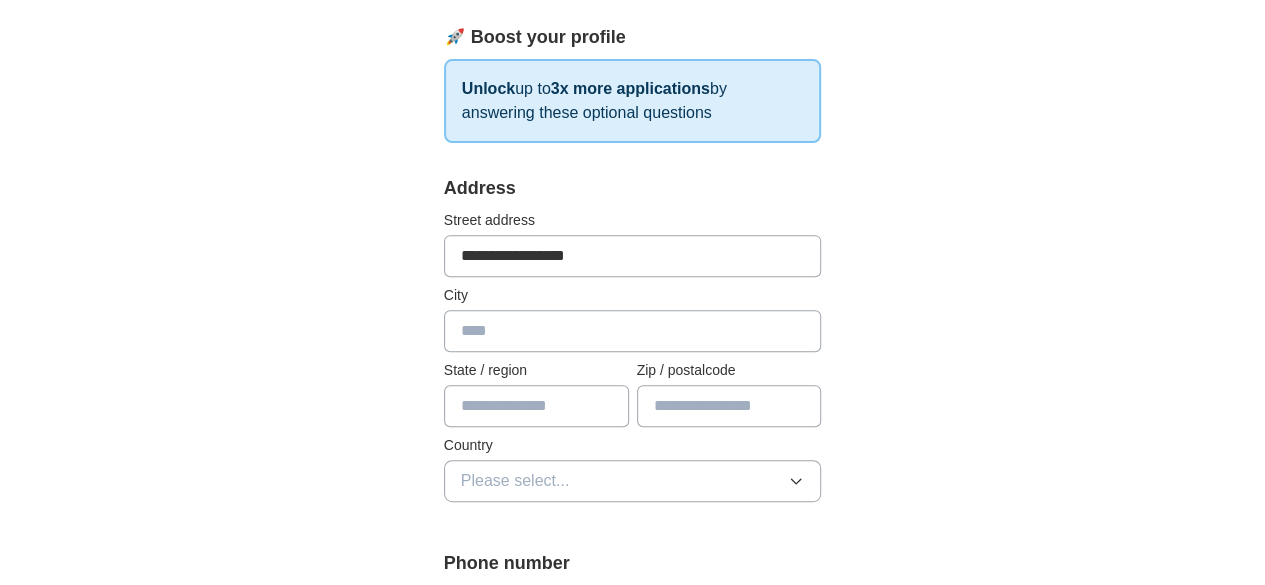 type on "**********" 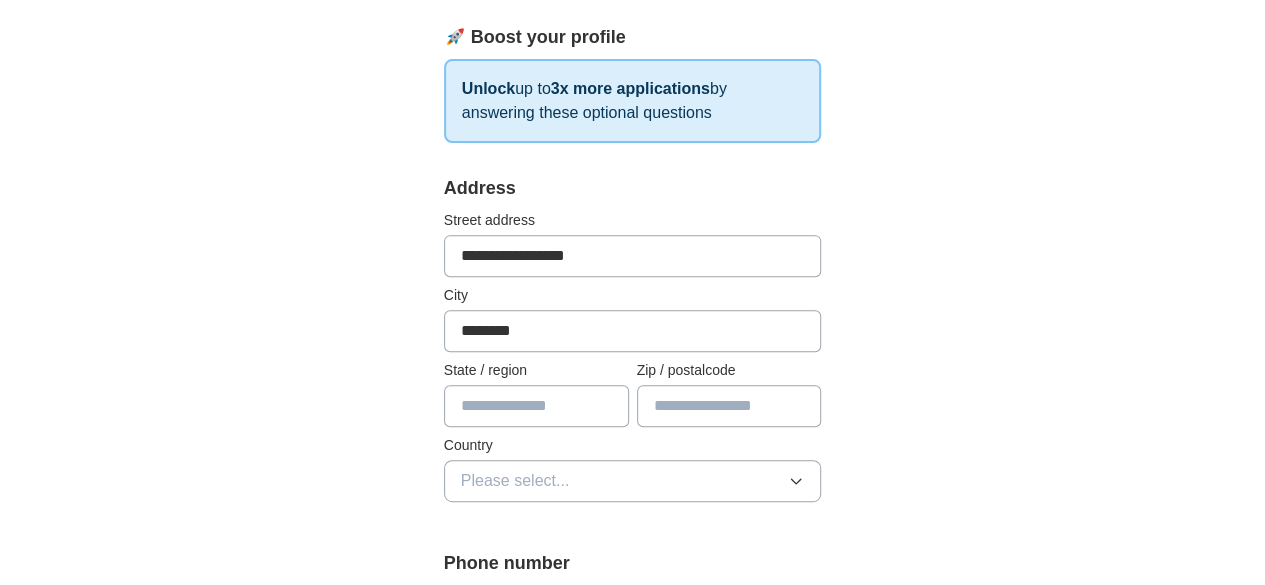 type on "********" 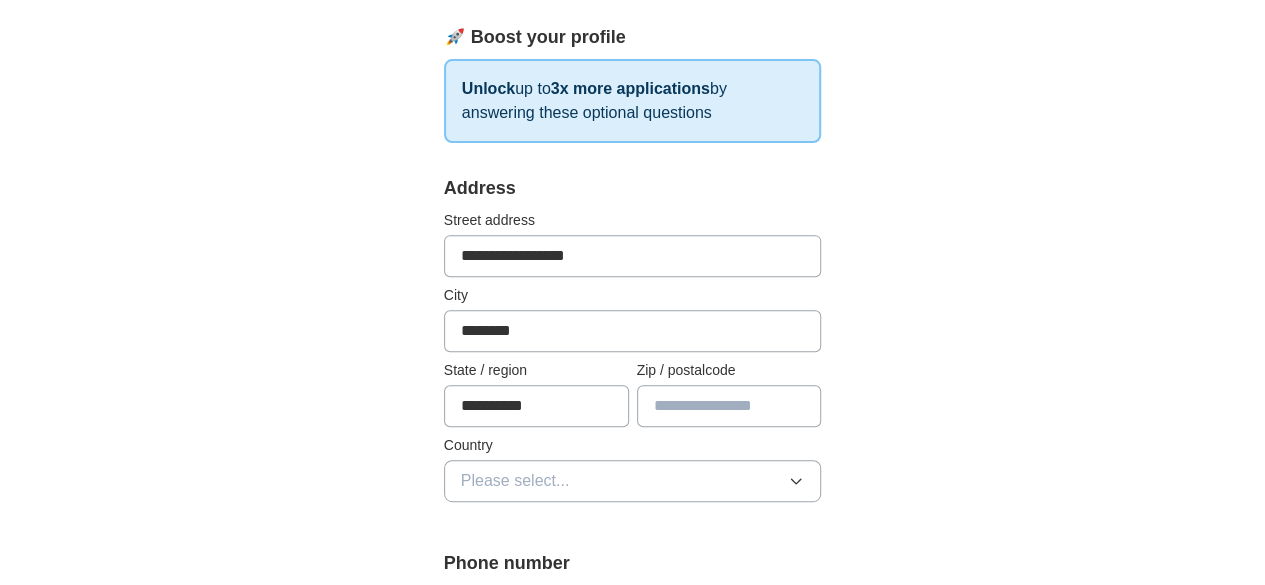 type on "**********" 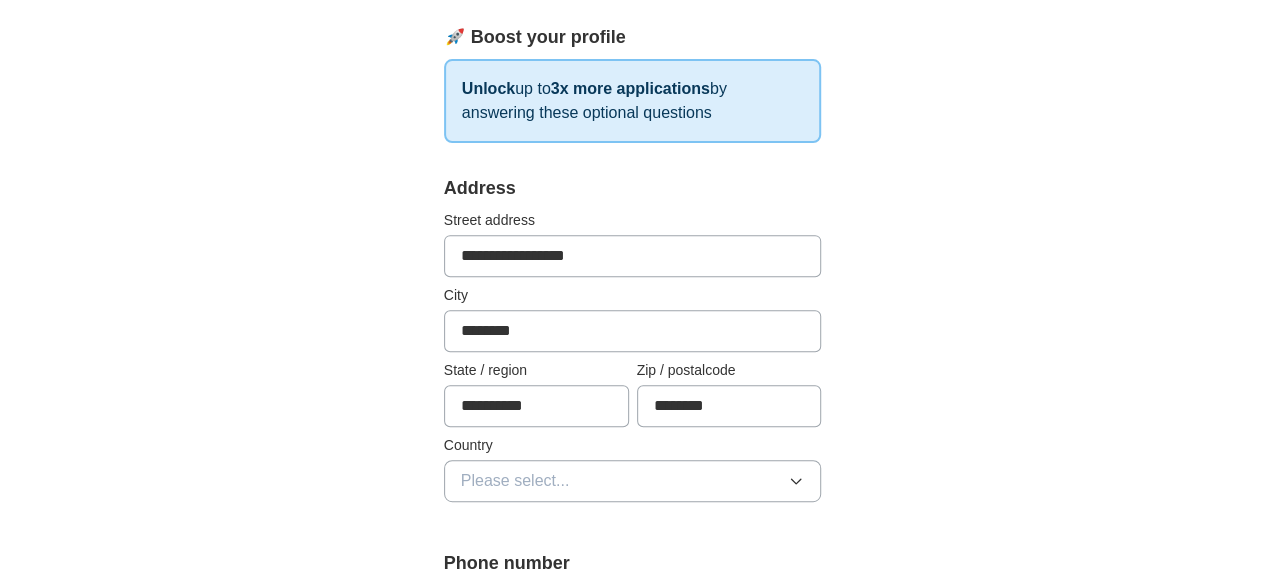 type on "********" 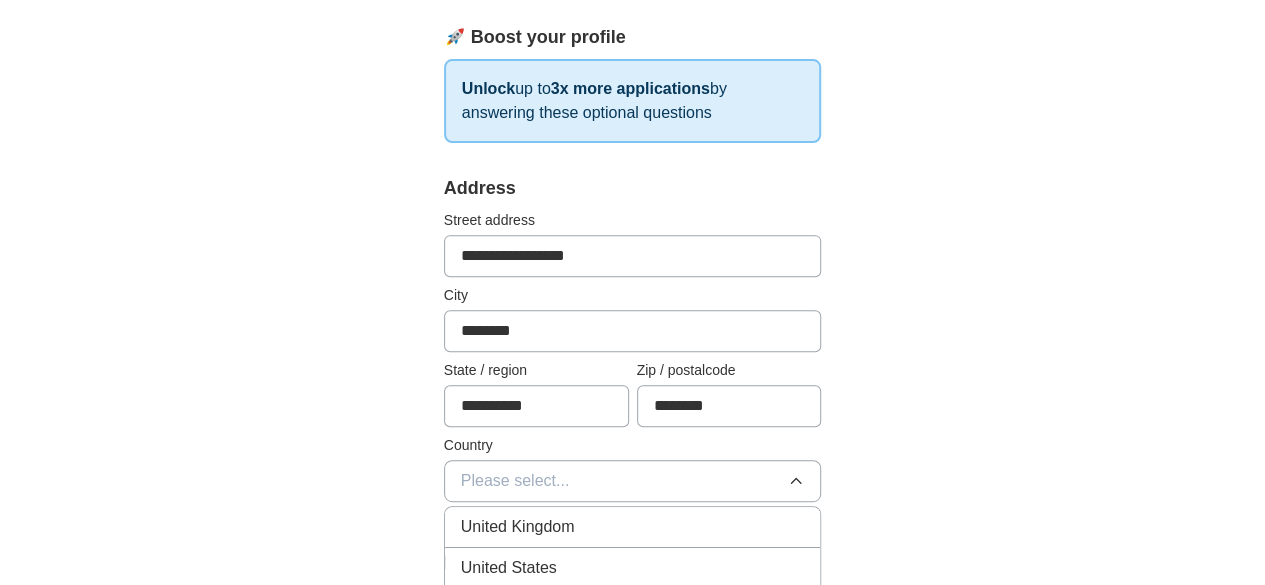click on "United Kingdom" at bounding box center [633, 527] 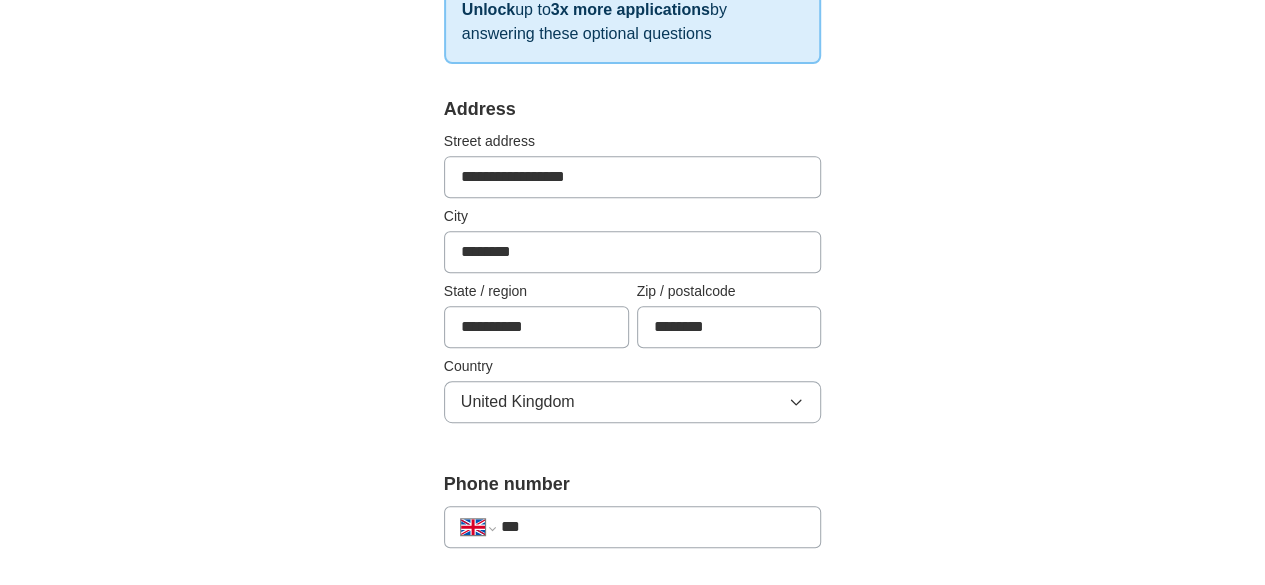 scroll, scrollTop: 500, scrollLeft: 0, axis: vertical 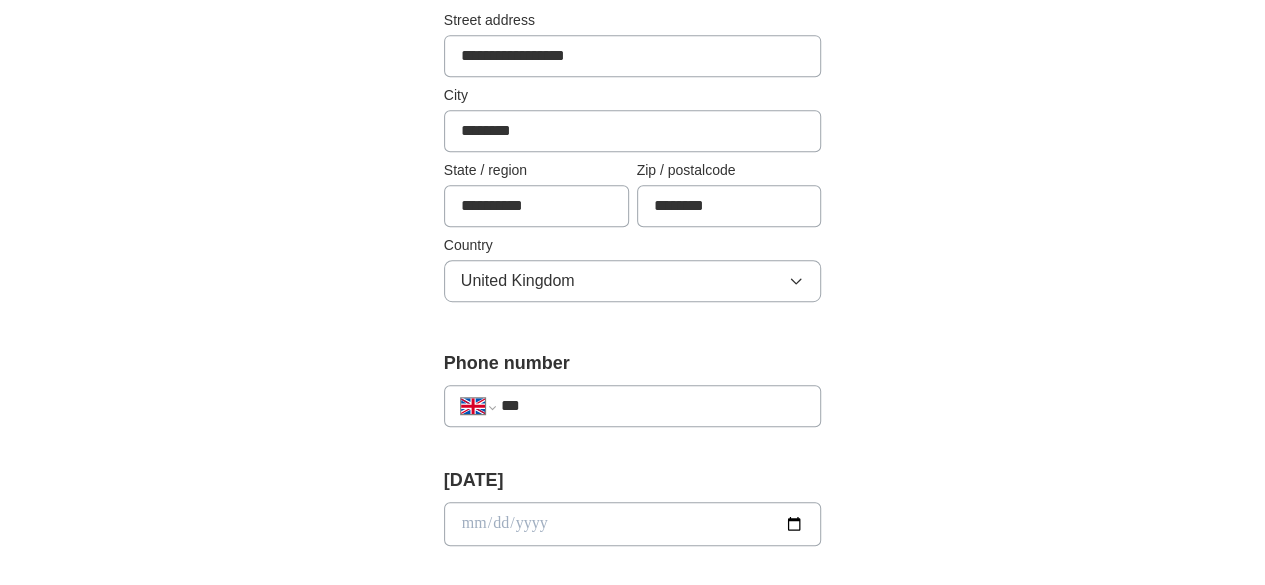 click on "***" at bounding box center [653, 406] 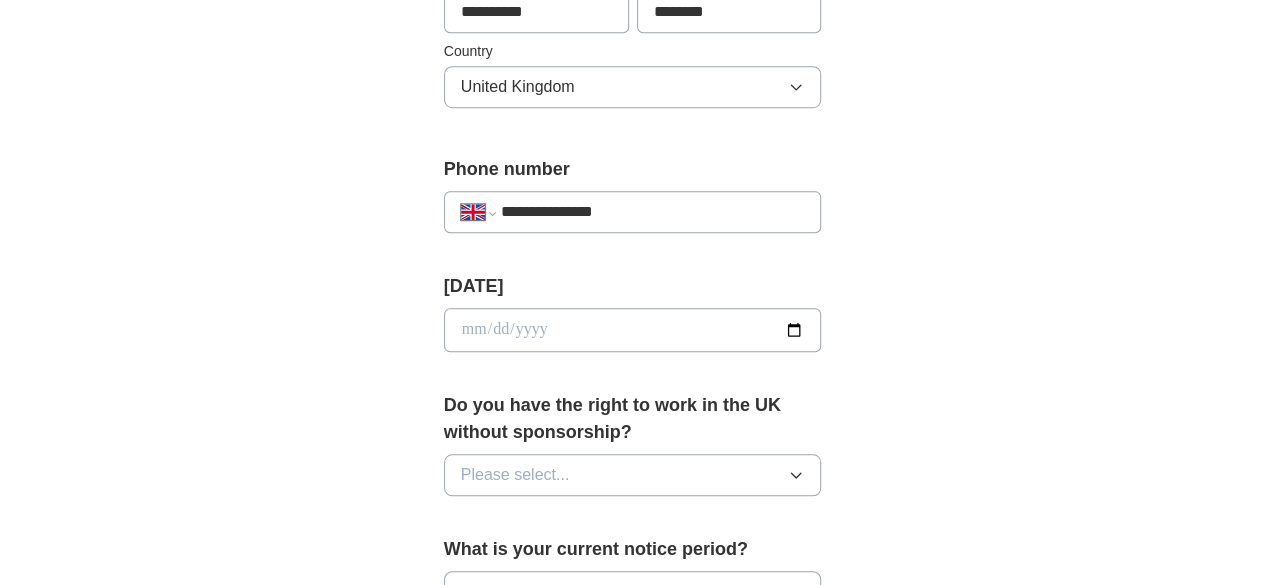 scroll, scrollTop: 700, scrollLeft: 0, axis: vertical 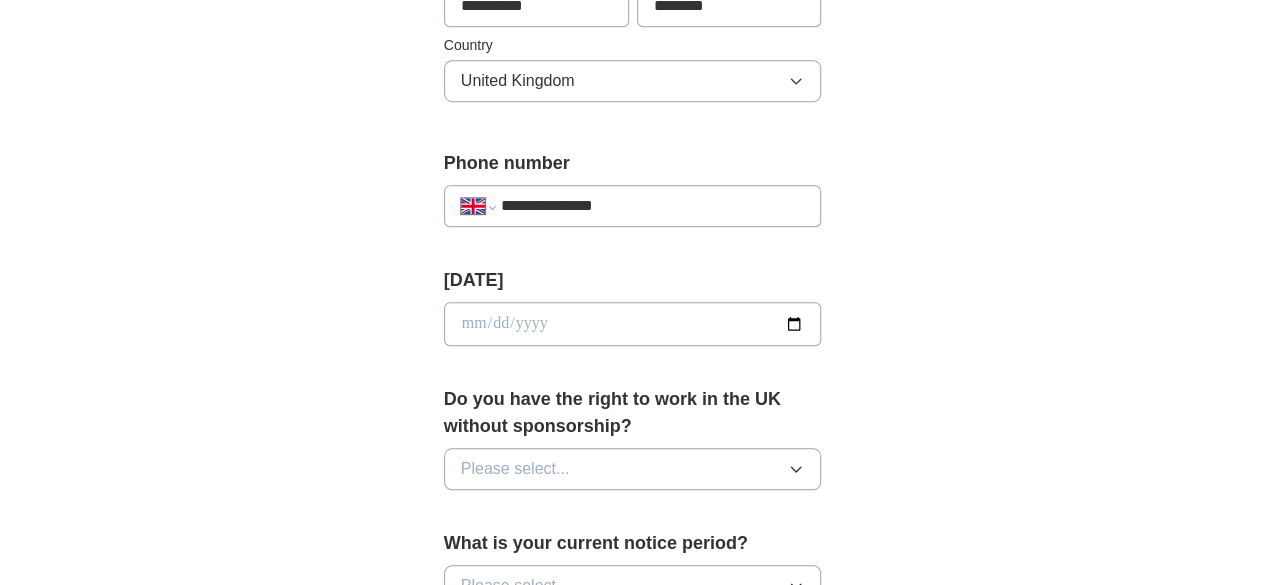 type on "**********" 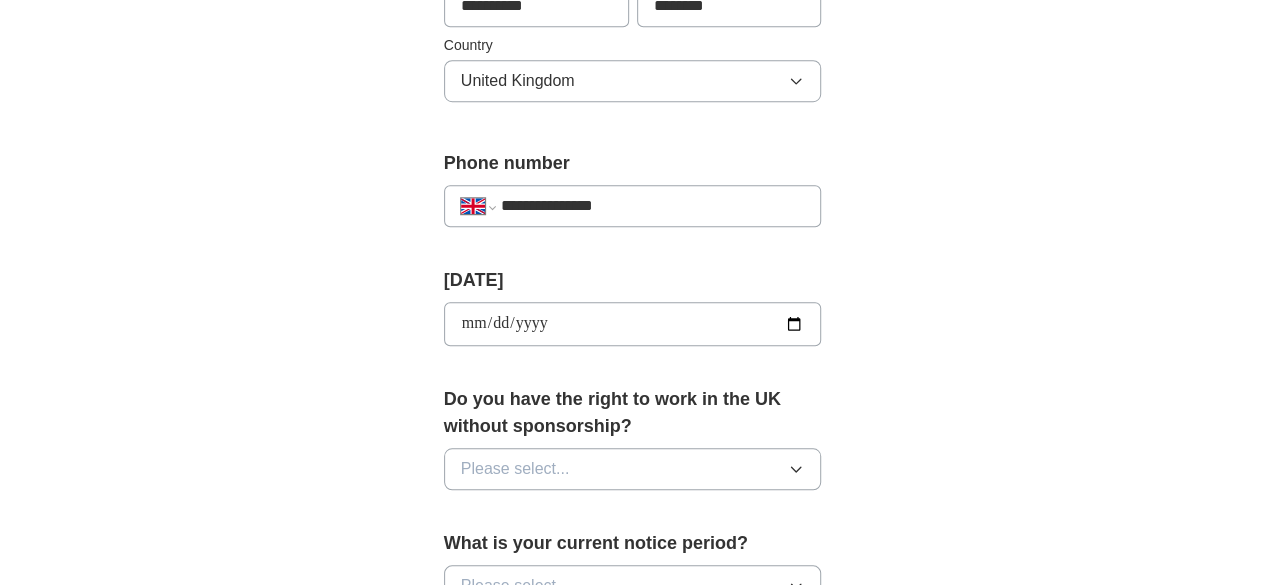 type on "**********" 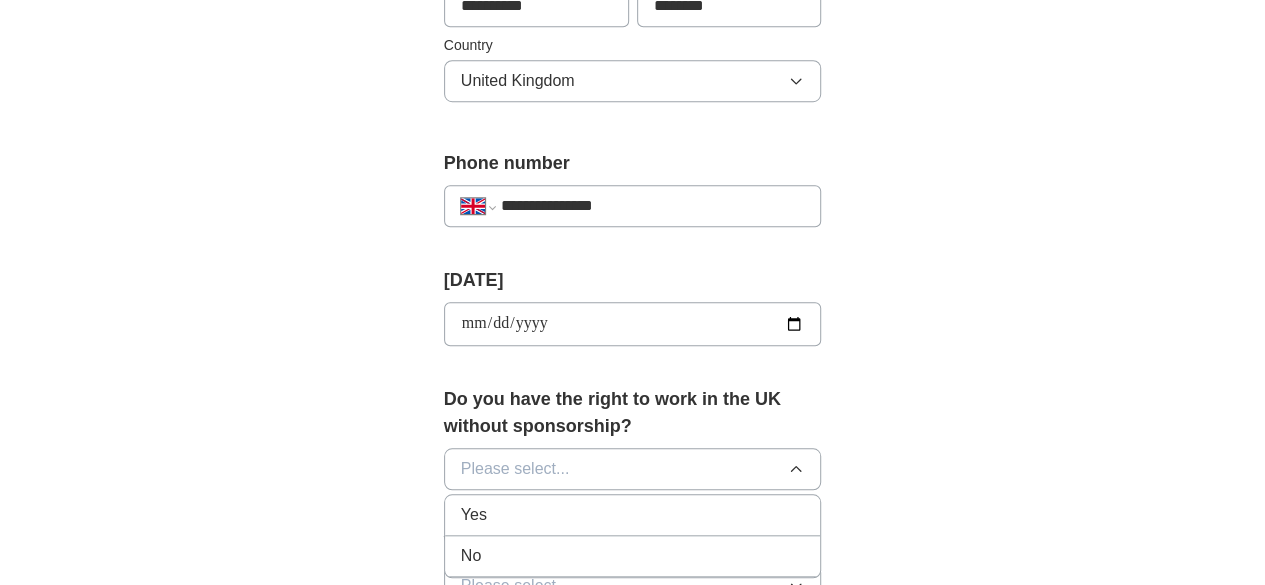 click on "Yes" at bounding box center (633, 515) 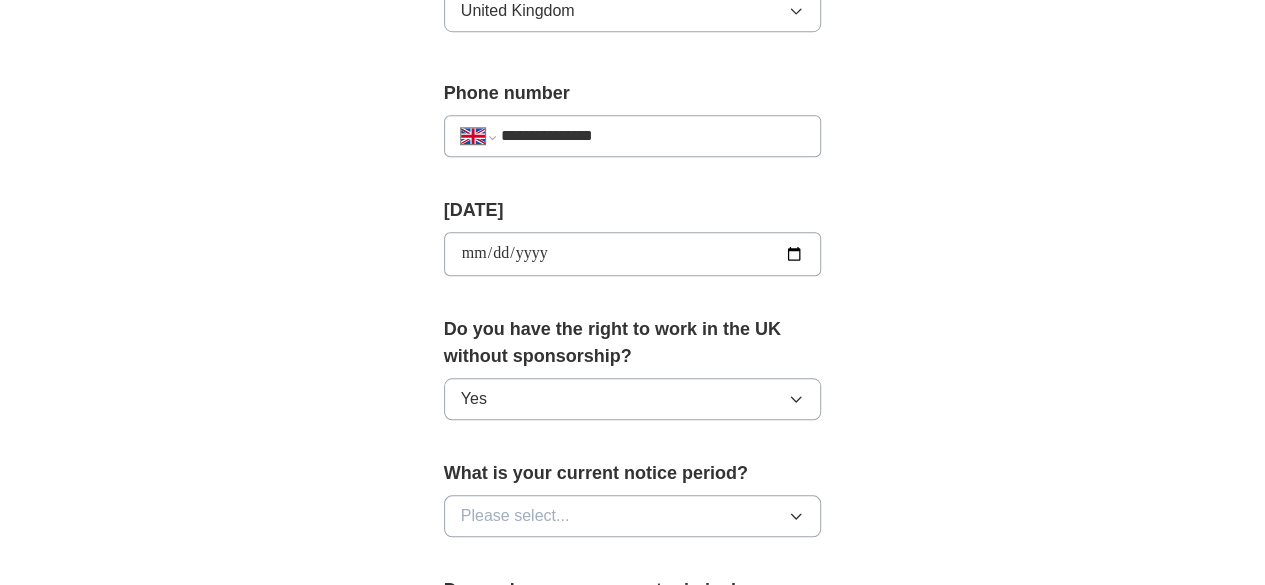 scroll, scrollTop: 800, scrollLeft: 0, axis: vertical 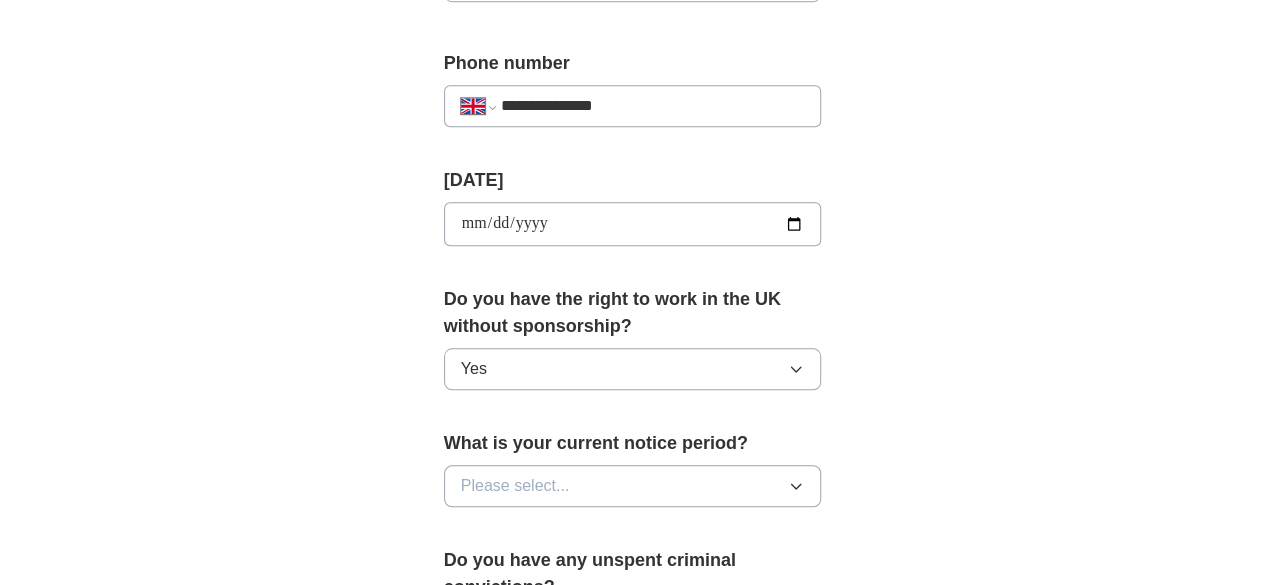 click on "Please select..." at bounding box center (515, 486) 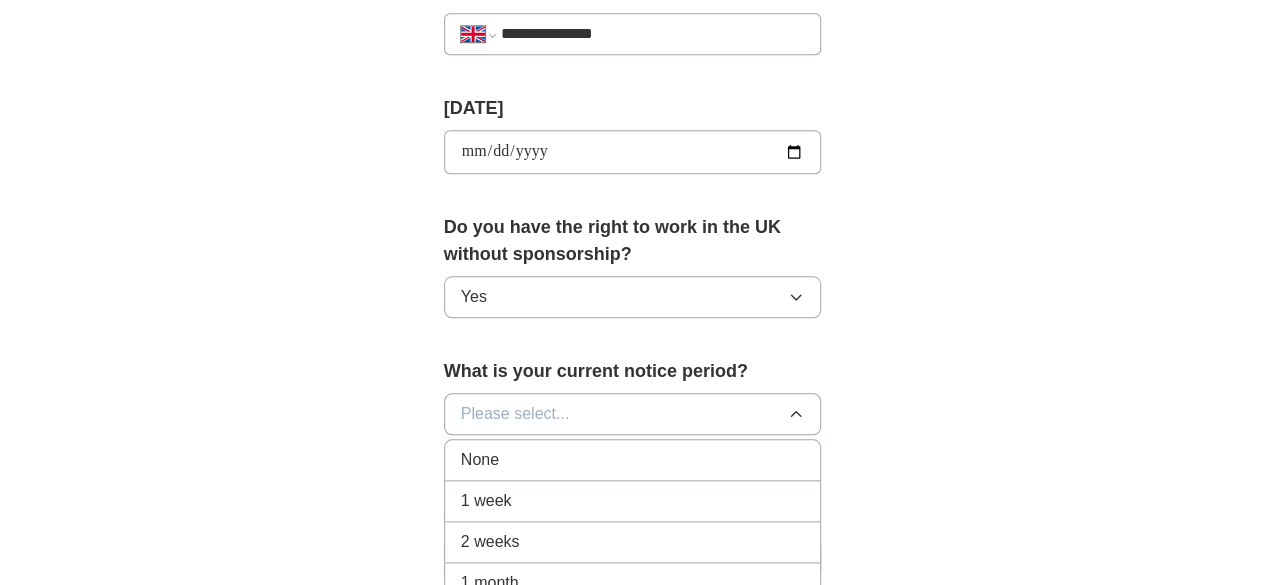 scroll, scrollTop: 900, scrollLeft: 0, axis: vertical 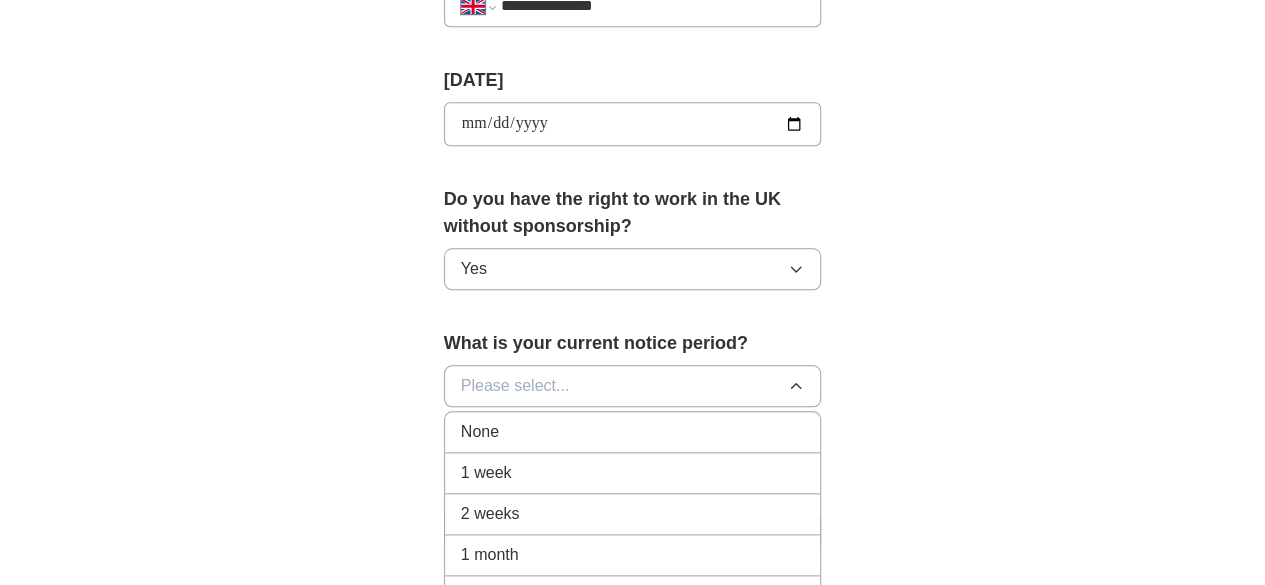 click on "None" at bounding box center (633, 432) 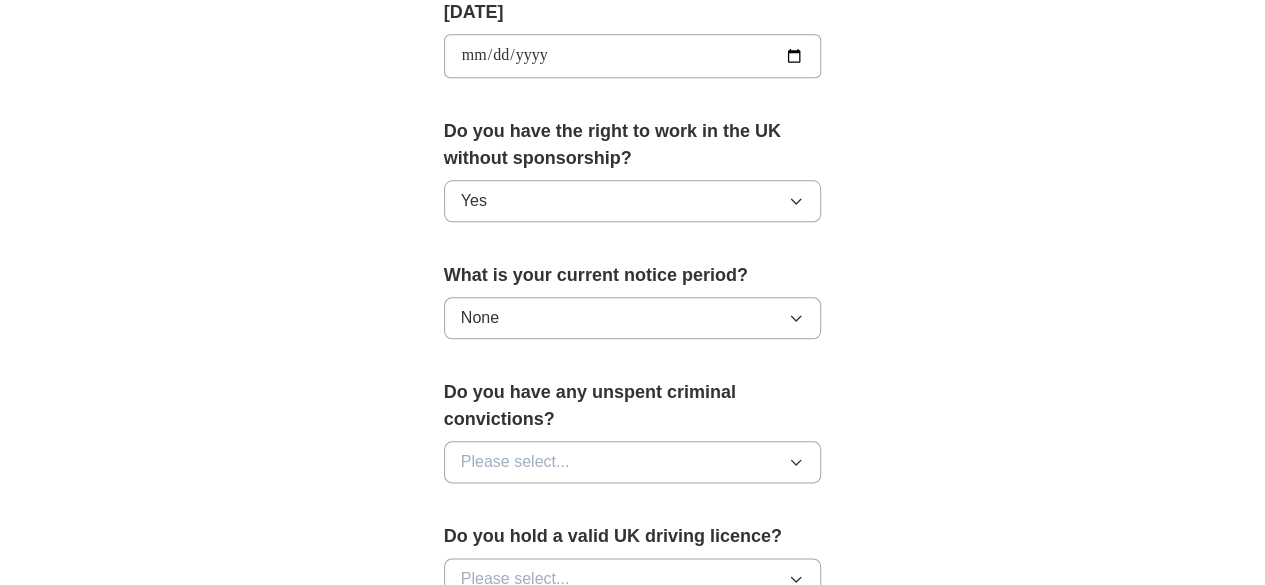 scroll, scrollTop: 1000, scrollLeft: 0, axis: vertical 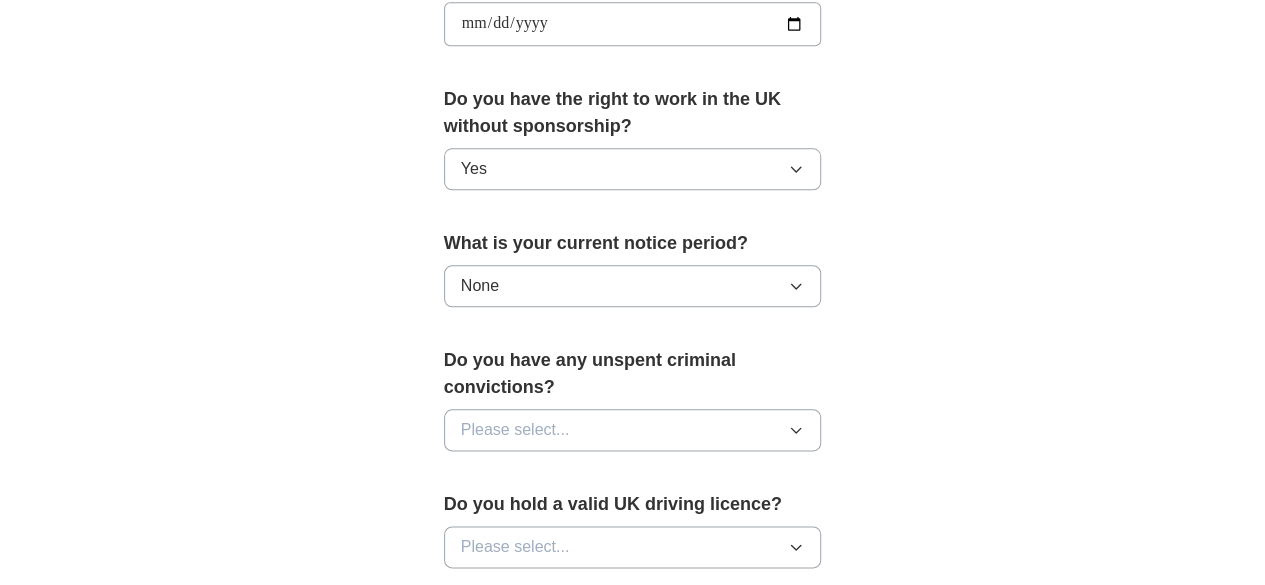 click on "Please select..." at bounding box center [515, 430] 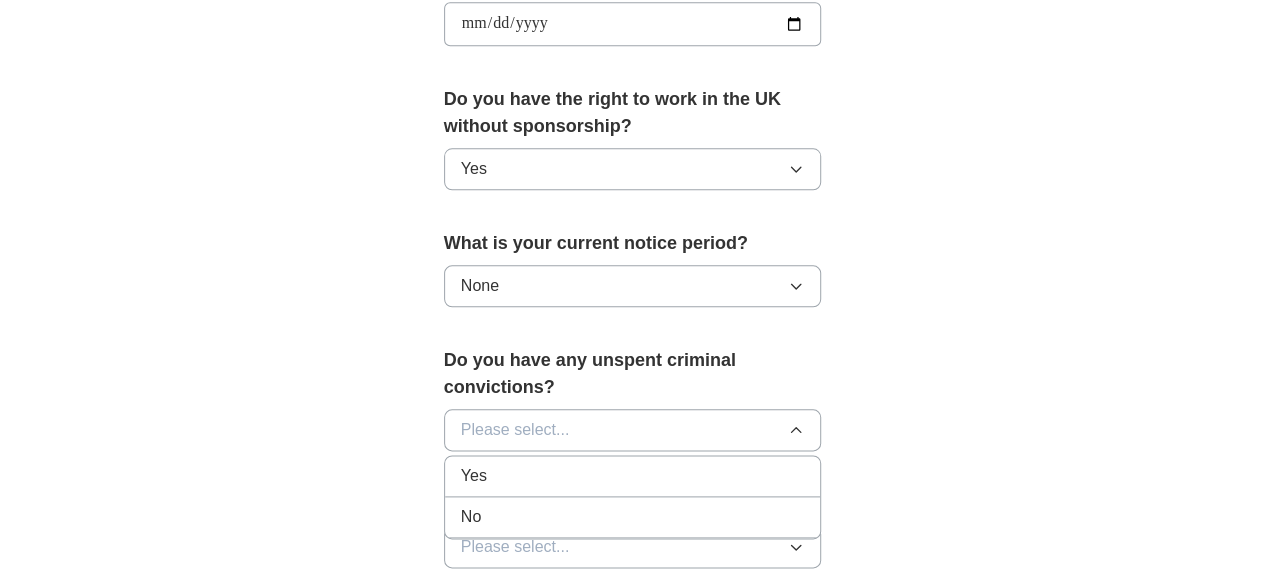 click on "No" at bounding box center [633, 476] 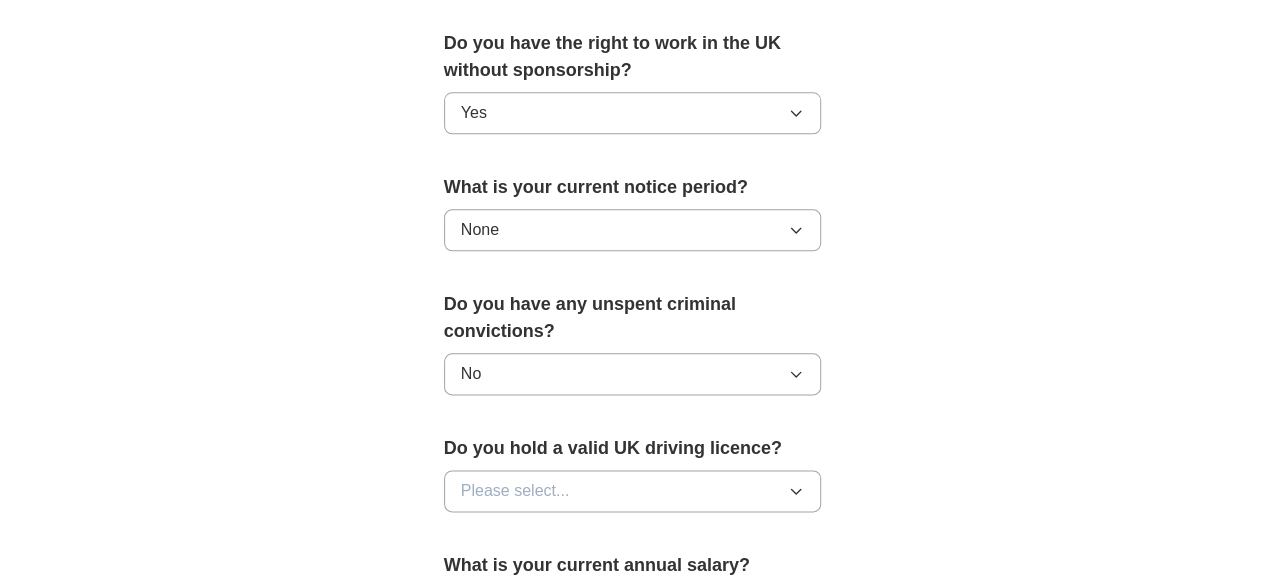 scroll, scrollTop: 1100, scrollLeft: 0, axis: vertical 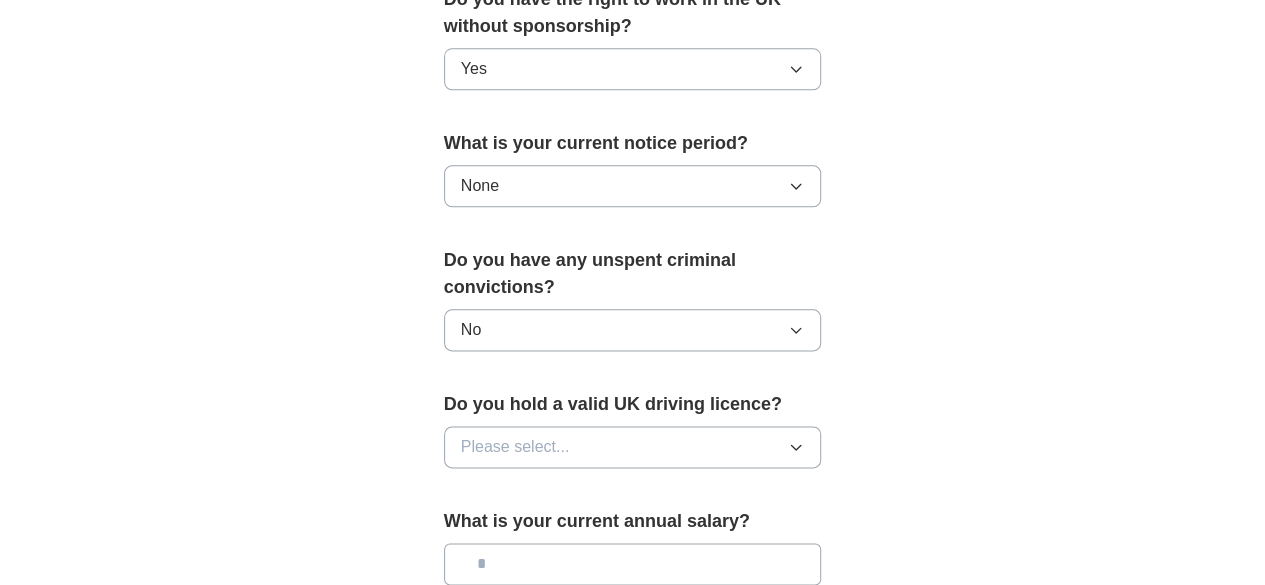 click on "Please select..." at bounding box center (515, 447) 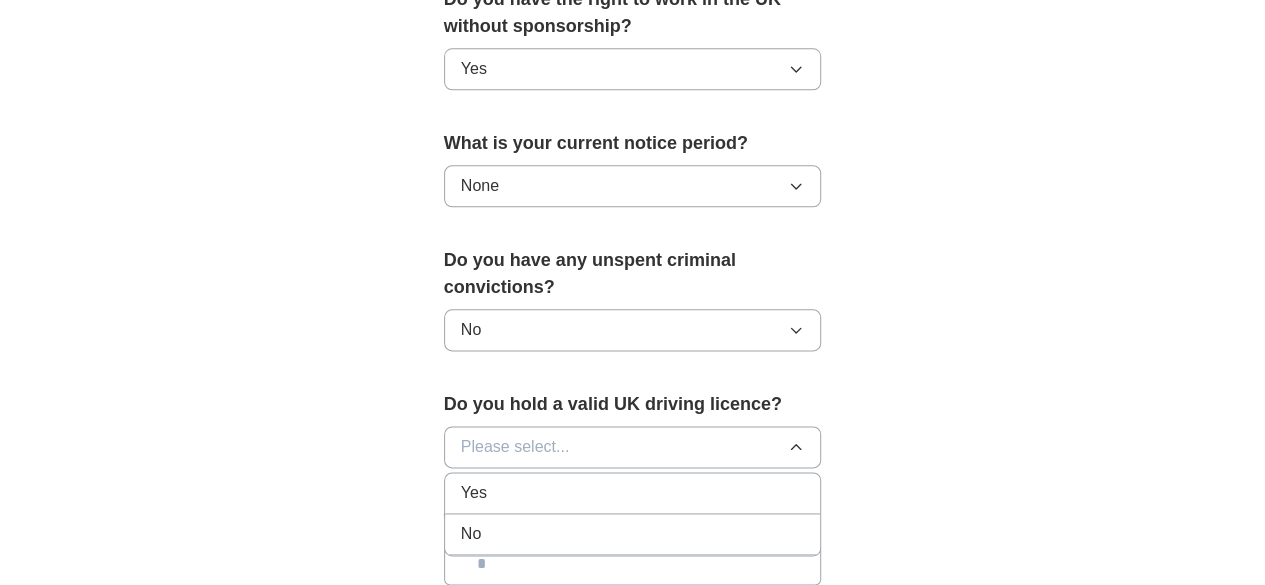 click on "No" at bounding box center (633, 493) 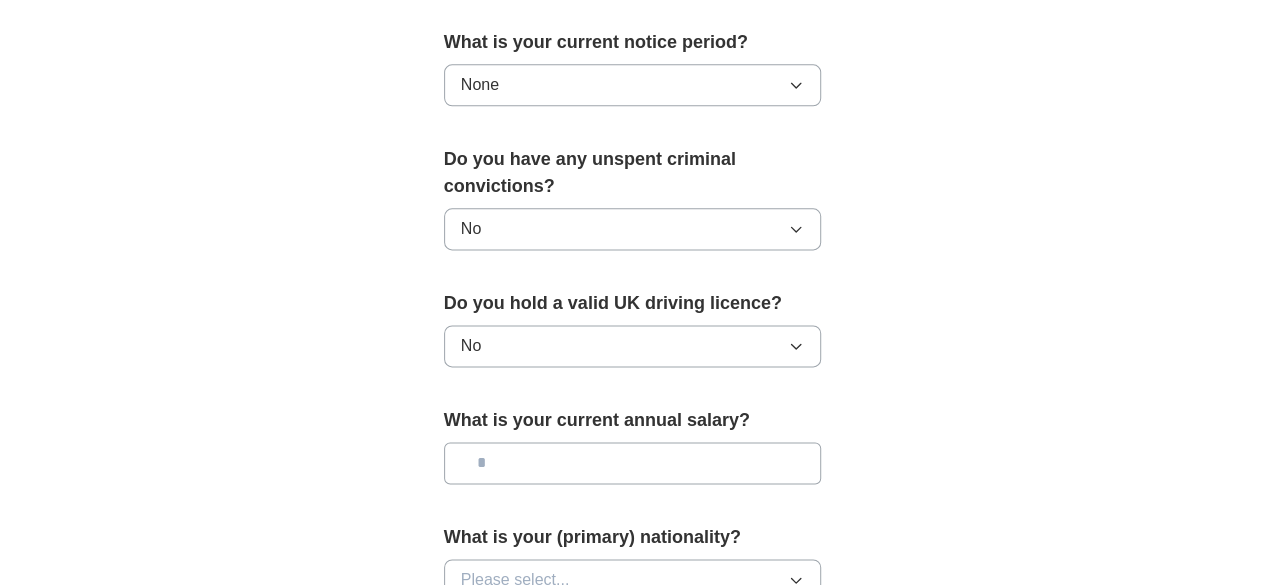 scroll, scrollTop: 1300, scrollLeft: 0, axis: vertical 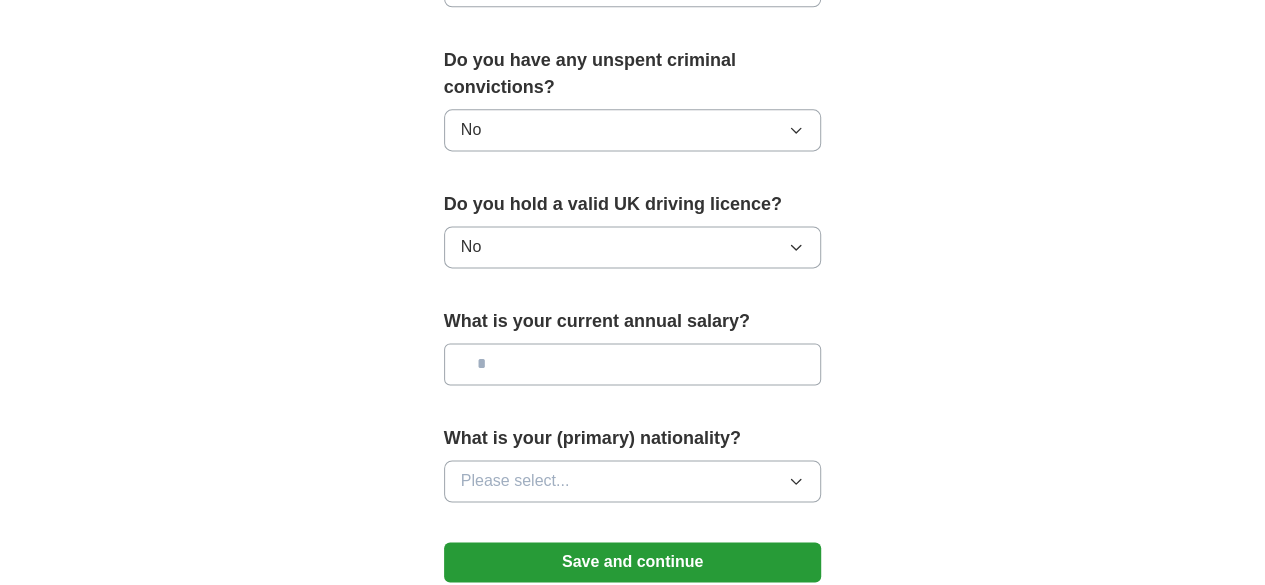 click at bounding box center [633, 364] 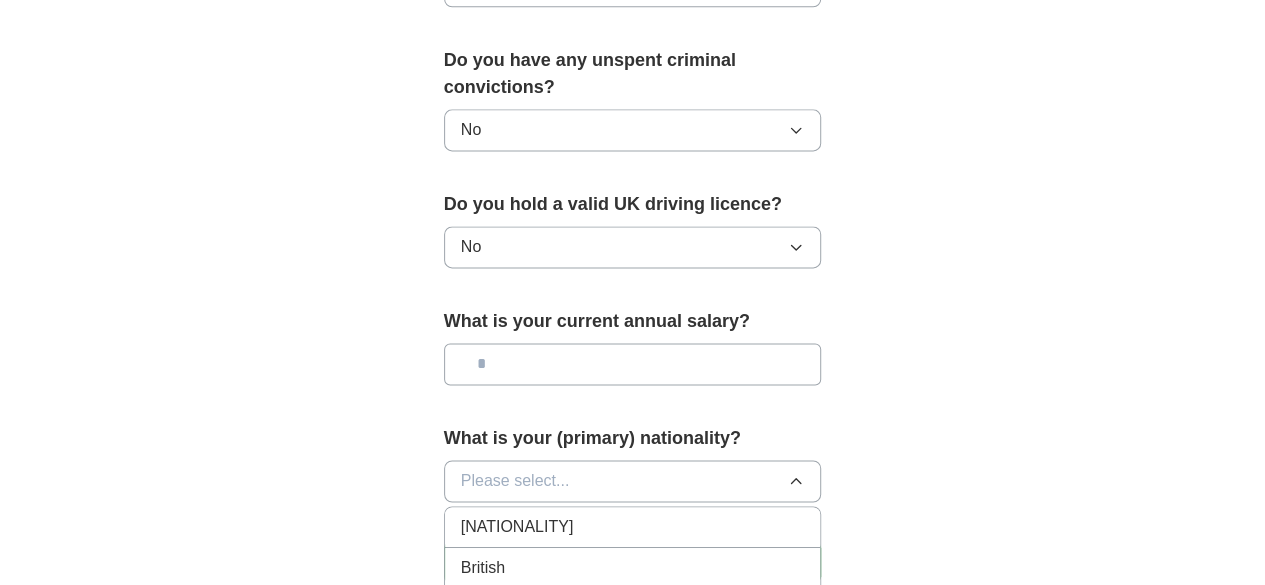 type 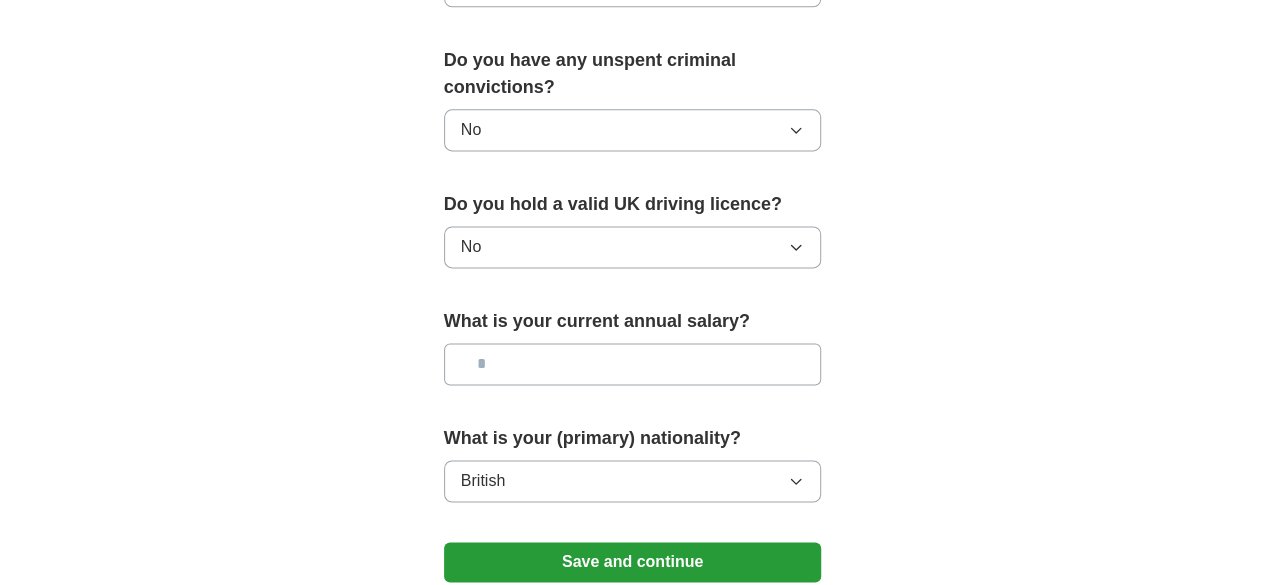 click at bounding box center [633, 364] 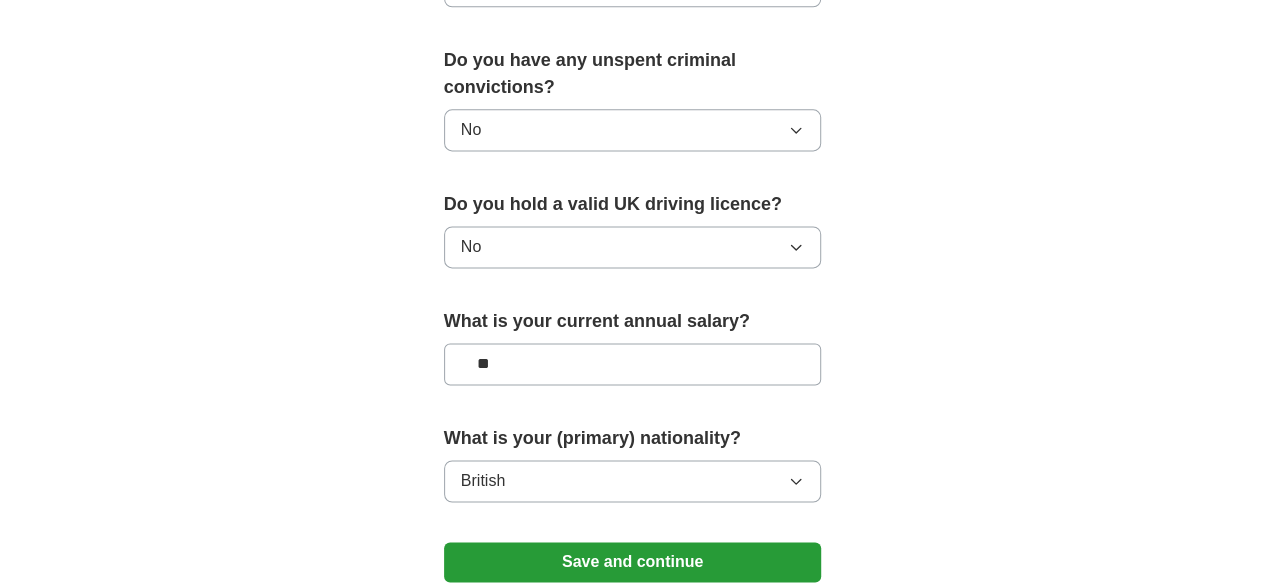 type on "**" 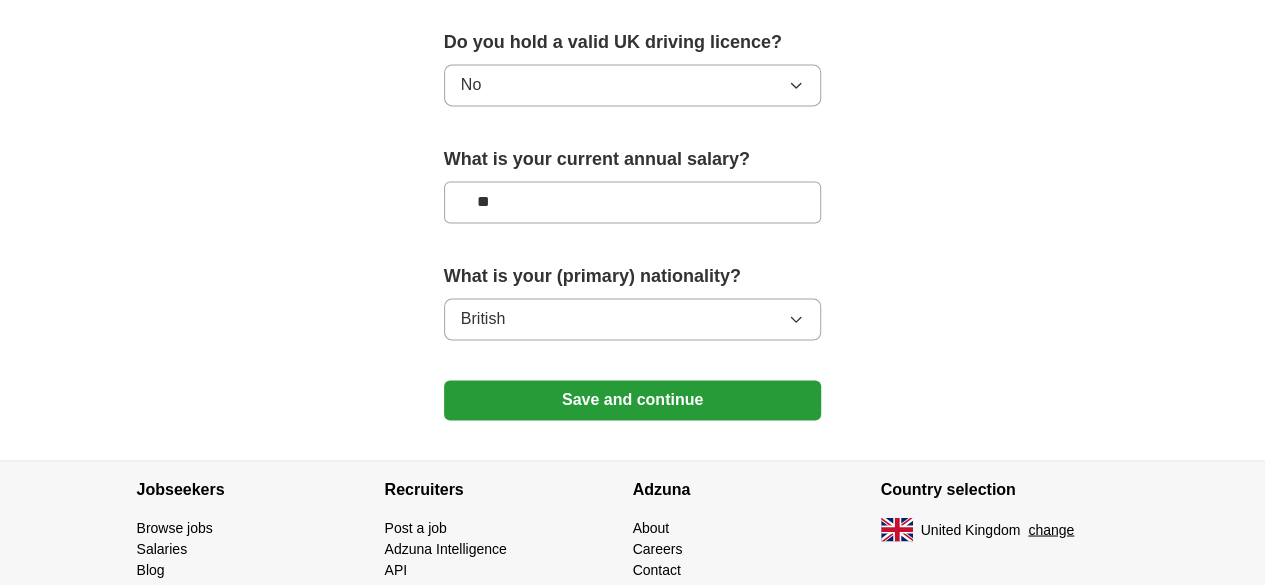 scroll, scrollTop: 1483, scrollLeft: 0, axis: vertical 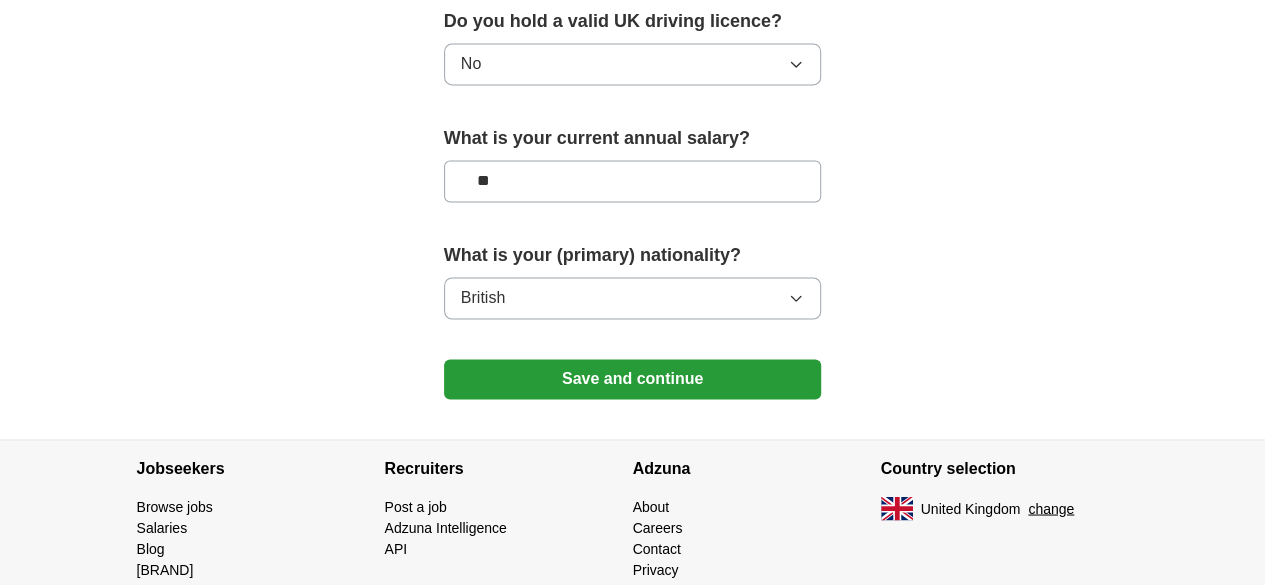 click on "Save and continue" at bounding box center [633, 379] 